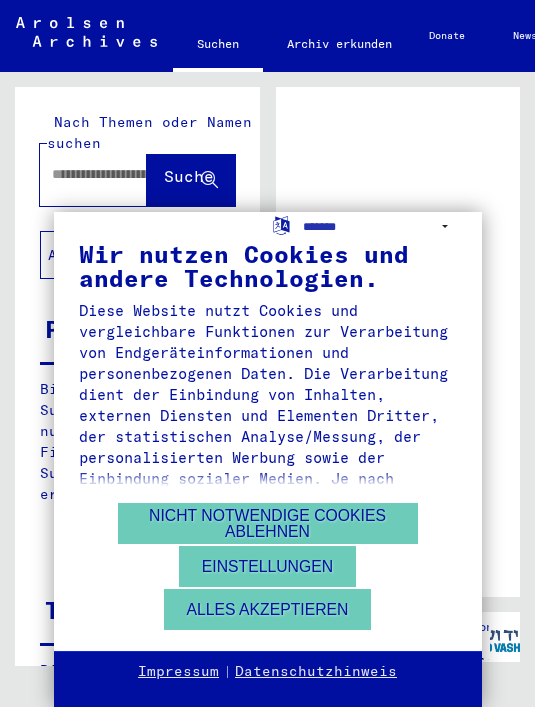 scroll, scrollTop: 0, scrollLeft: 0, axis: both 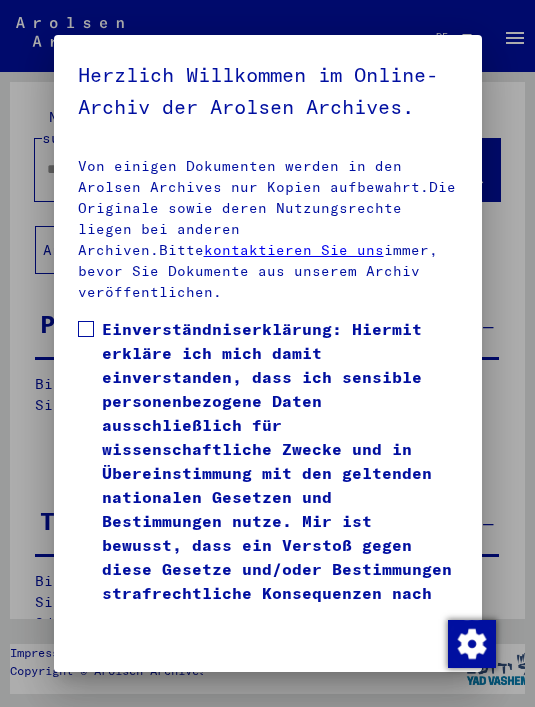 click on "Ich stimme zu" at bounding box center [144, 663] 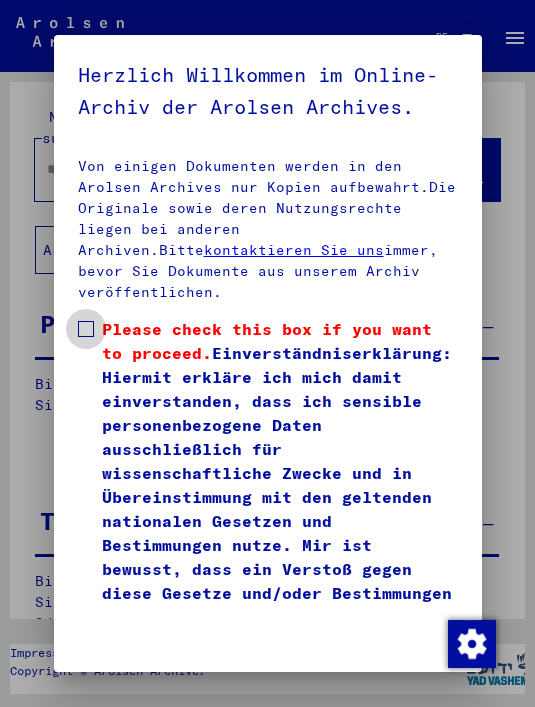 click on "Please check this box if you want to proceed. Einverständniserklärung: Hiermit erkläre ich mich damit einverstanden, dass ich sensible personenbezogene Daten ausschließlich für wissenschaftliche Zwecke und in Übereinstimmung mit den geltenden nationalen Gesetzen und Bestimmungen nutze. Mir ist bewusst, dass ein Verstoß gegen diese Gesetze und/oder Bestimmungen strafrechtliche Konsequenzen nach sich ziehen kann." at bounding box center [268, 485] 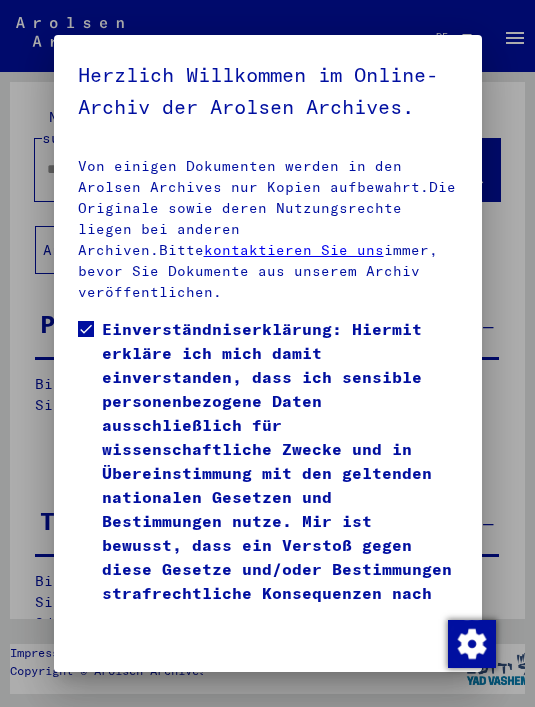 click on "Ich stimme zu" at bounding box center (144, 663) 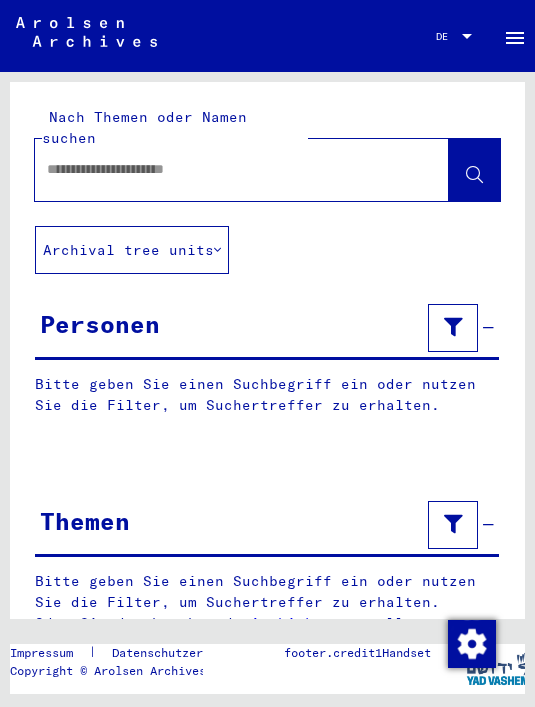 click at bounding box center [453, 327] 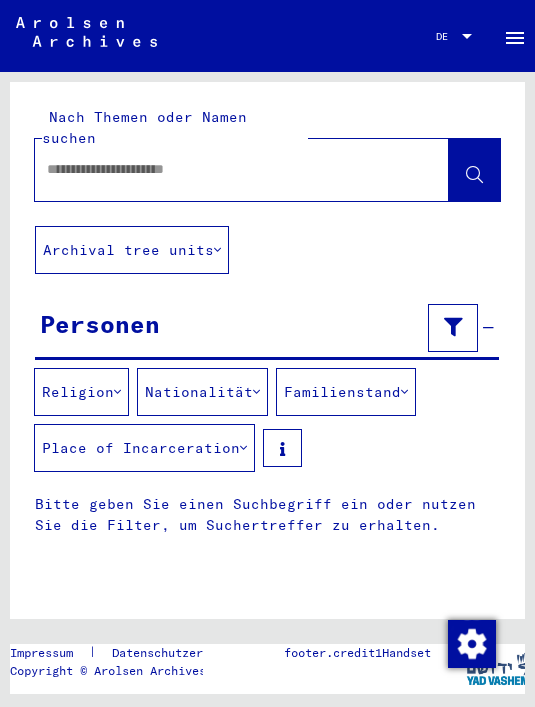 click at bounding box center (224, 169) 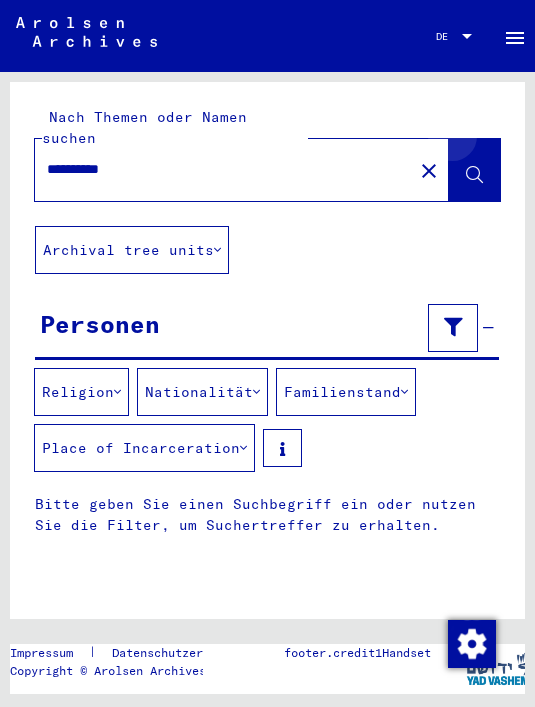type on "*********" 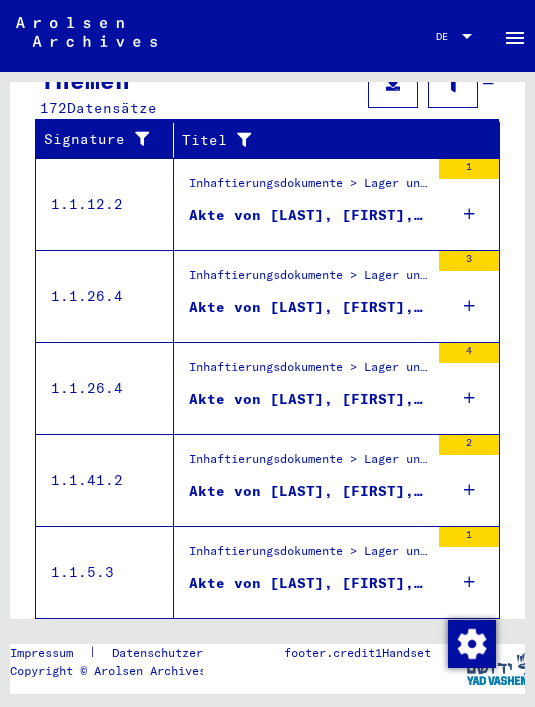 scroll, scrollTop: 872, scrollLeft: 0, axis: vertical 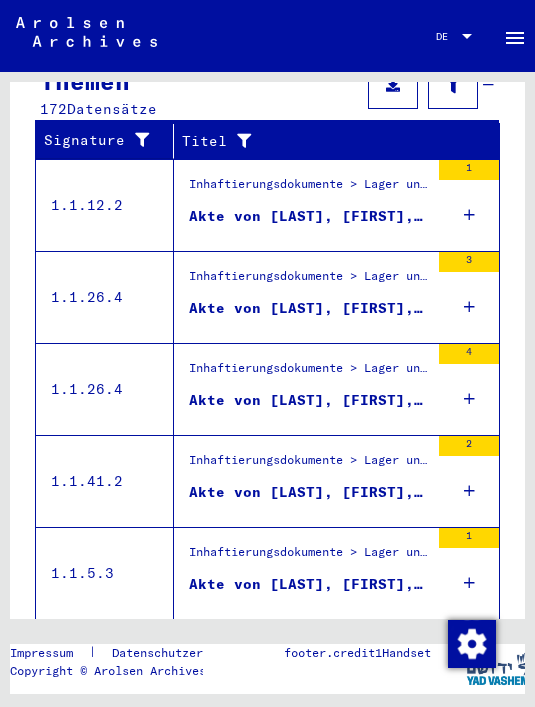 click on "Alle Ergebnisse anzeigen" at bounding box center [151, 654] 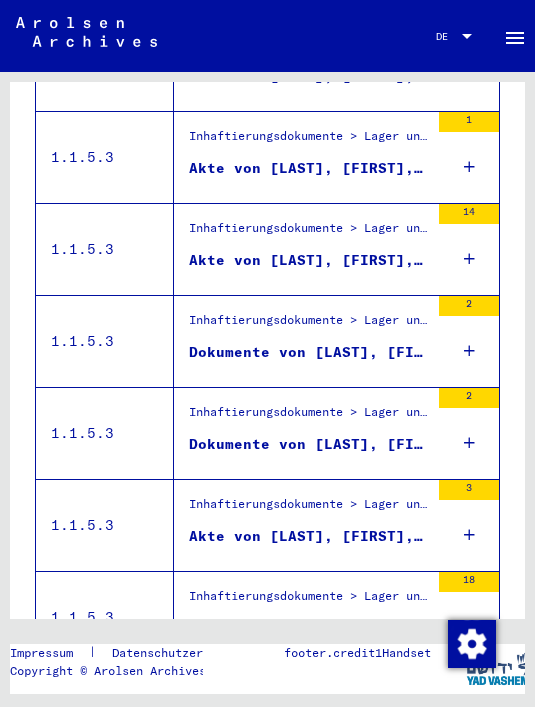 scroll, scrollTop: 928, scrollLeft: 0, axis: vertical 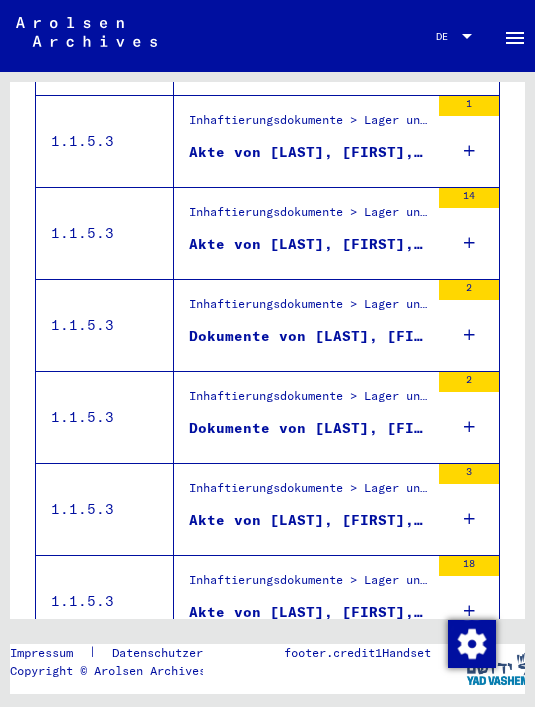 click on "3" at bounding box center (469, 509) 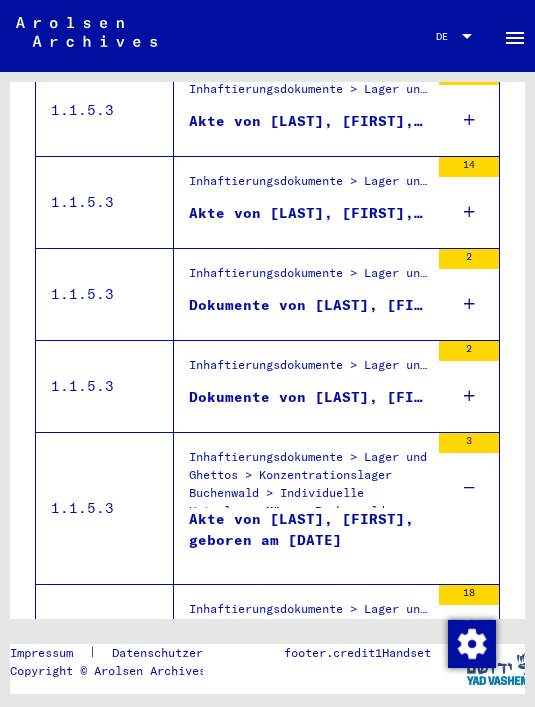 scroll, scrollTop: 962, scrollLeft: 0, axis: vertical 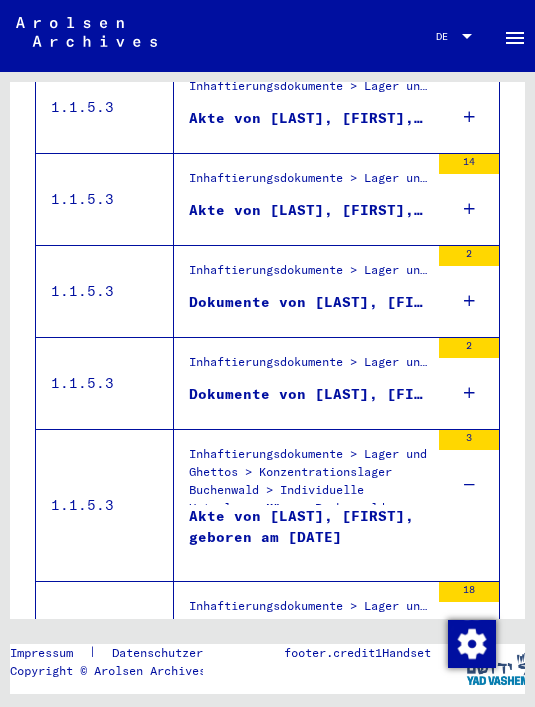 click at bounding box center (469, 393) 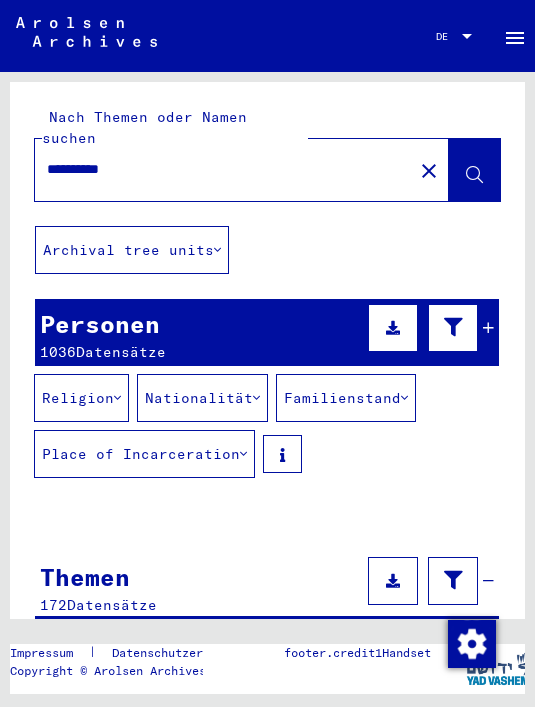 scroll, scrollTop: 0, scrollLeft: 0, axis: both 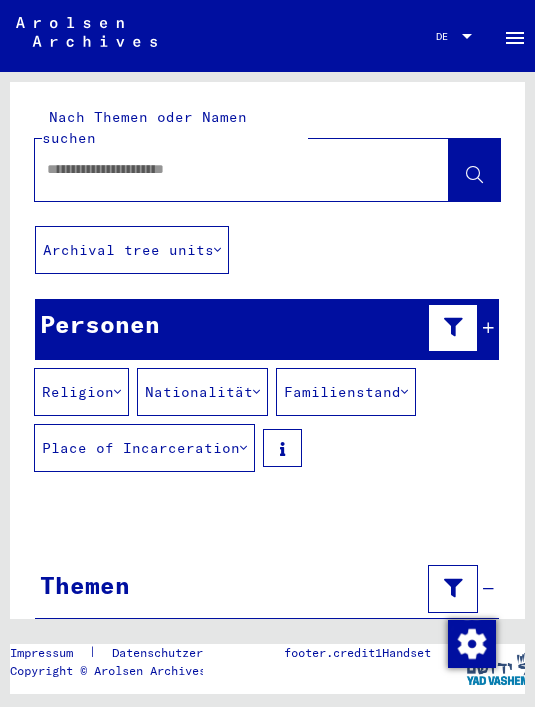 click at bounding box center (224, 169) 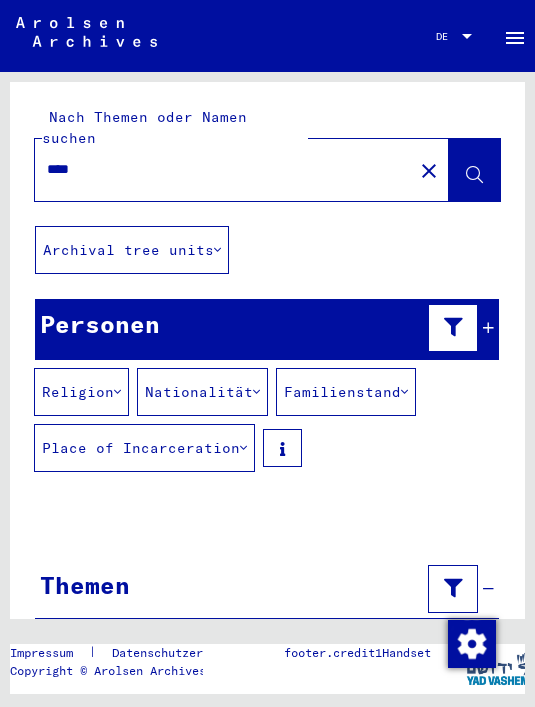 type on "****" 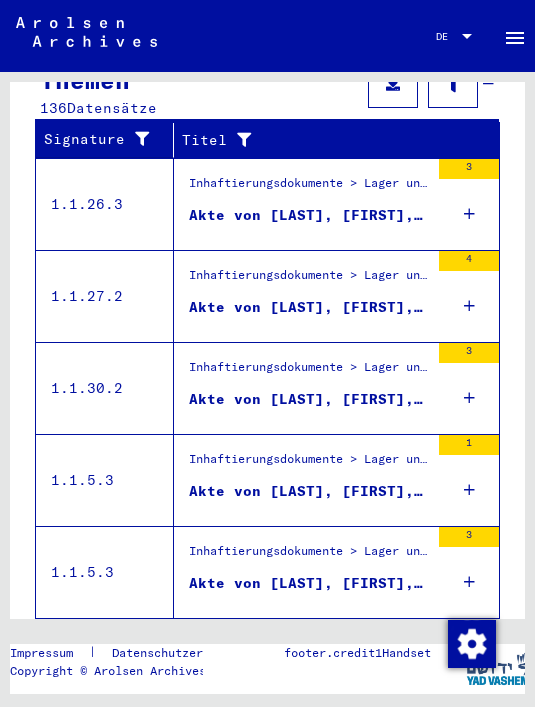 scroll, scrollTop: 496, scrollLeft: 0, axis: vertical 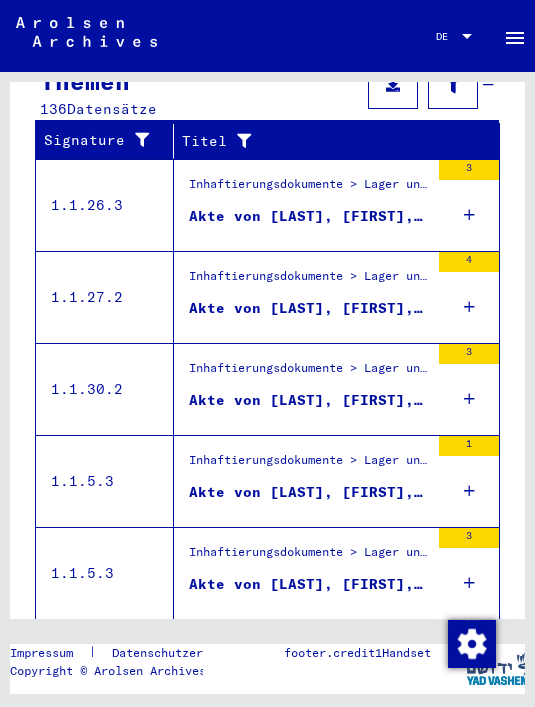 click on "1" at bounding box center (469, 481) 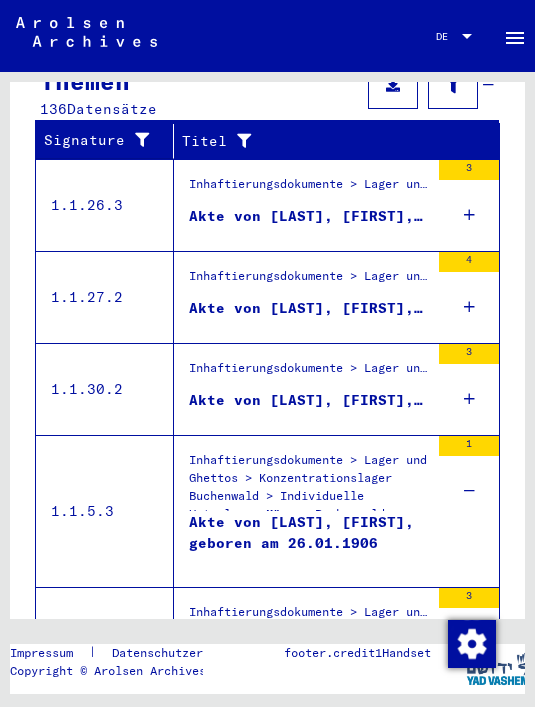 click at bounding box center [469, 399] 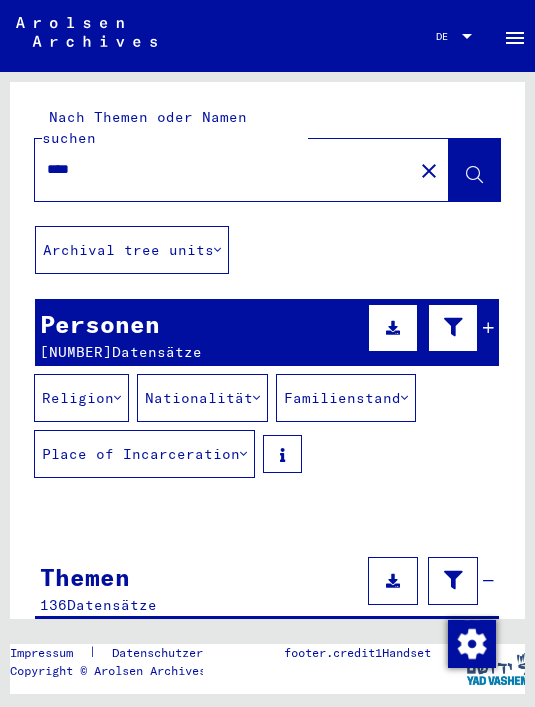 scroll, scrollTop: 0, scrollLeft: 0, axis: both 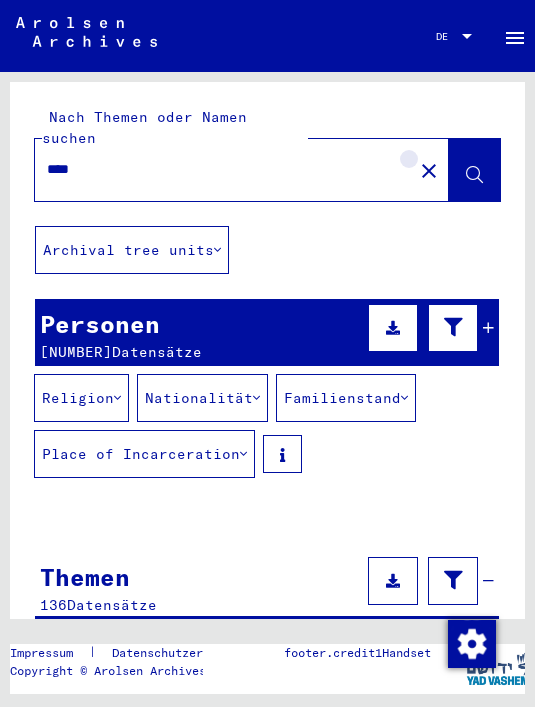click on "close" 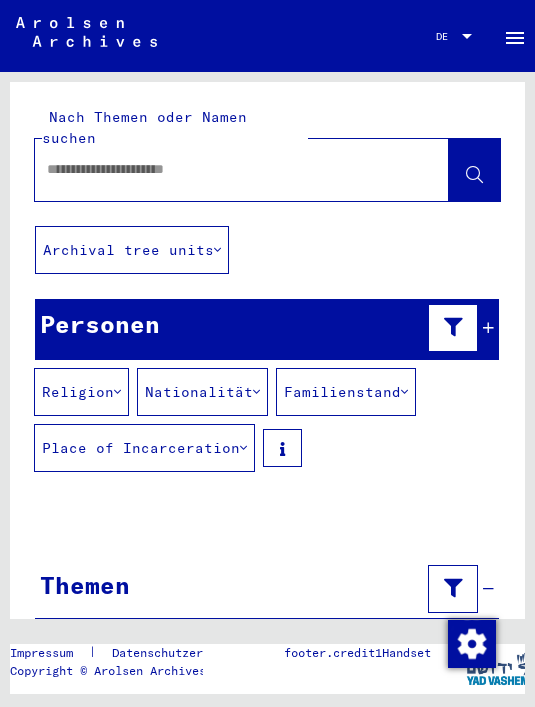 click at bounding box center [224, 169] 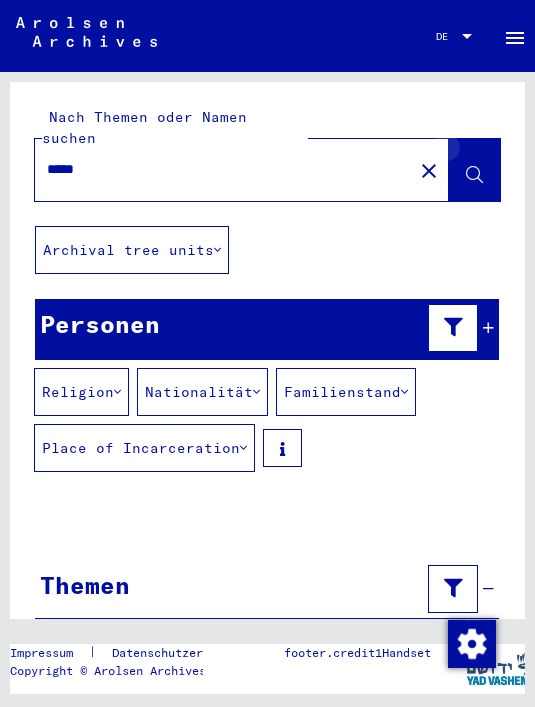 type on "*****" 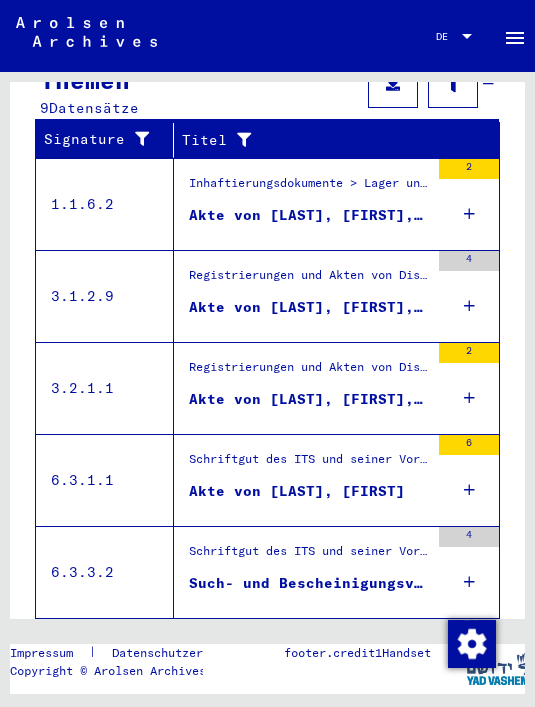scroll, scrollTop: 496, scrollLeft: 0, axis: vertical 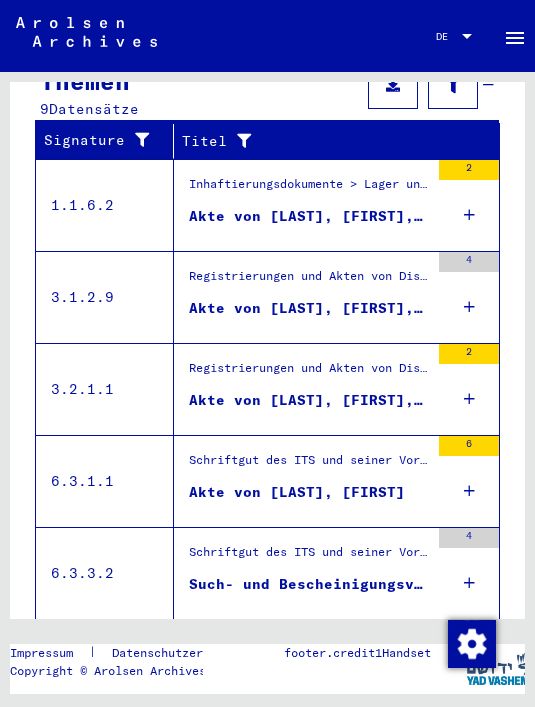 click at bounding box center [469, 491] 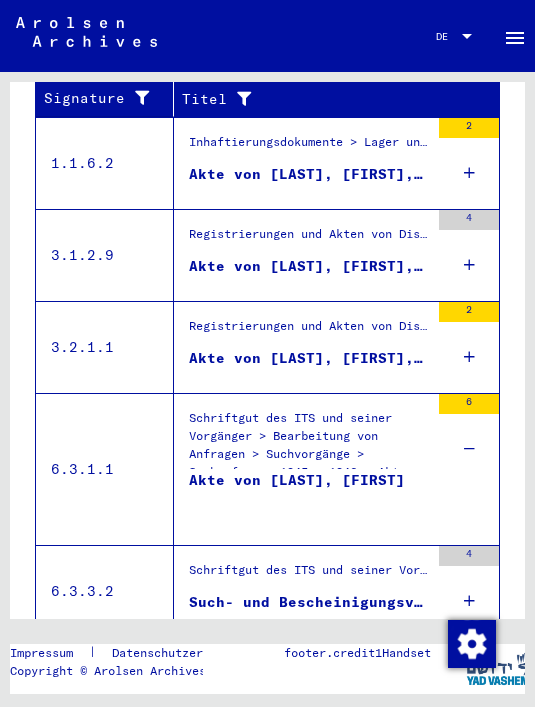 scroll, scrollTop: 554, scrollLeft: 0, axis: vertical 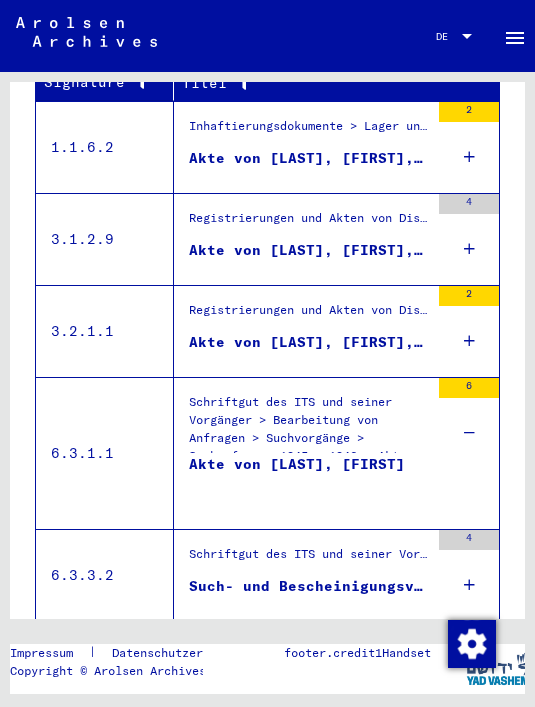 click at bounding box center [469, 341] 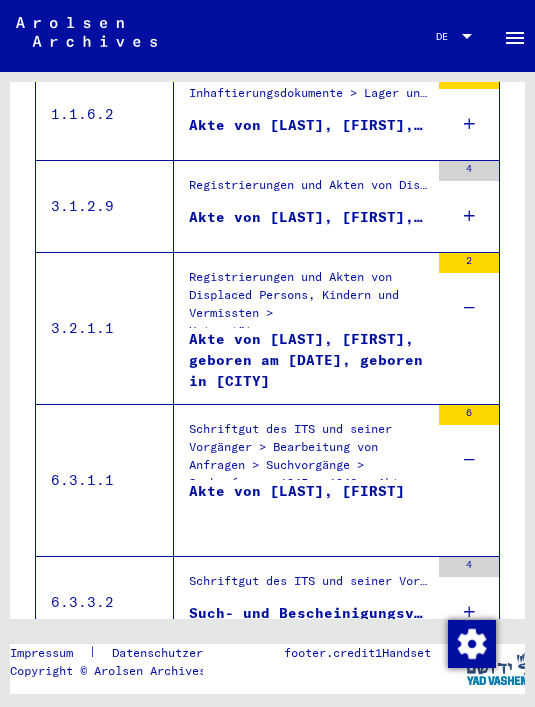 scroll, scrollTop: 588, scrollLeft: 0, axis: vertical 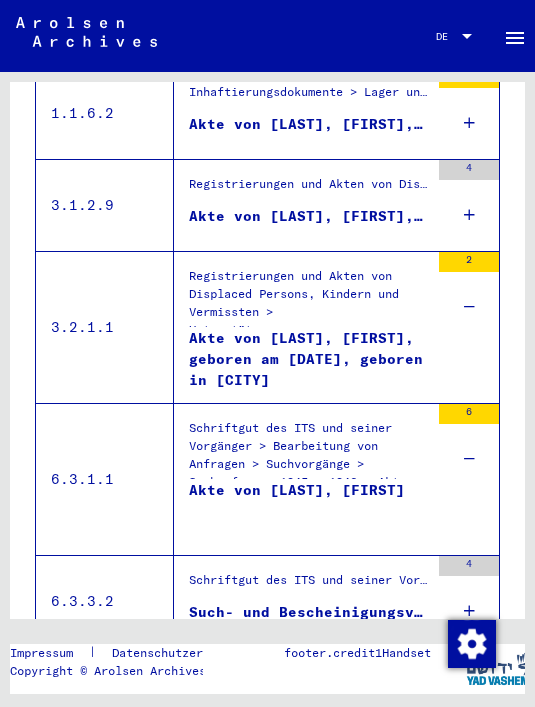 click on "Alle Ergebnisse anzeigen" at bounding box center (267, 240) 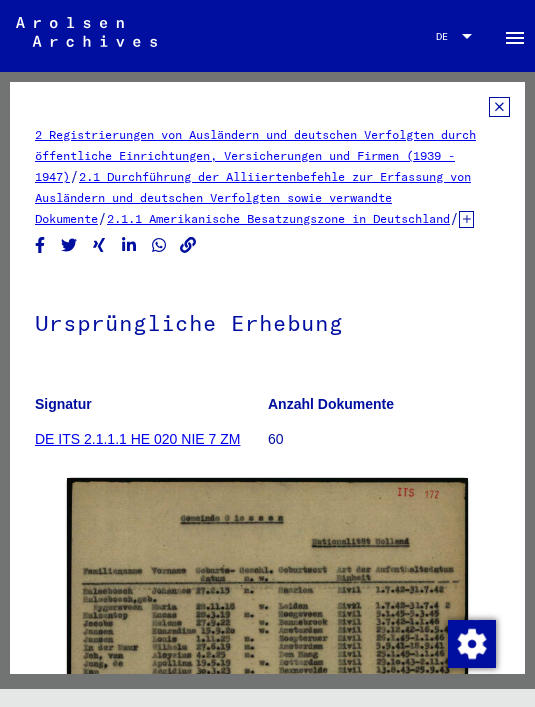scroll, scrollTop: 0, scrollLeft: 0, axis: both 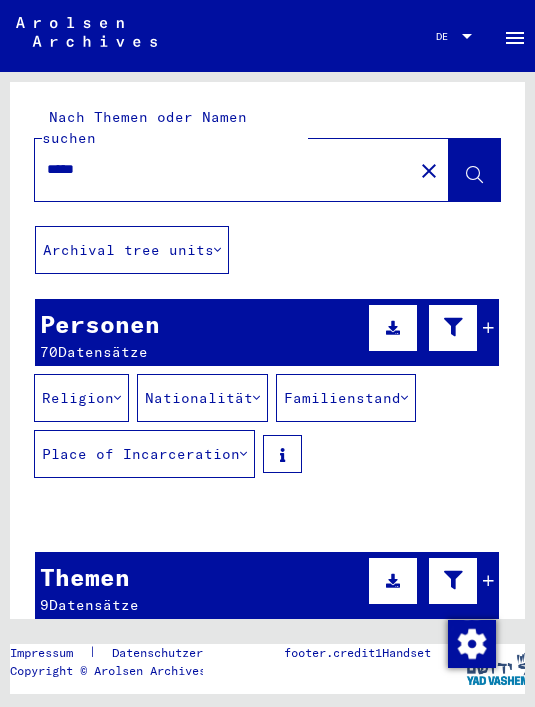 click on "*****" at bounding box center [224, 169] 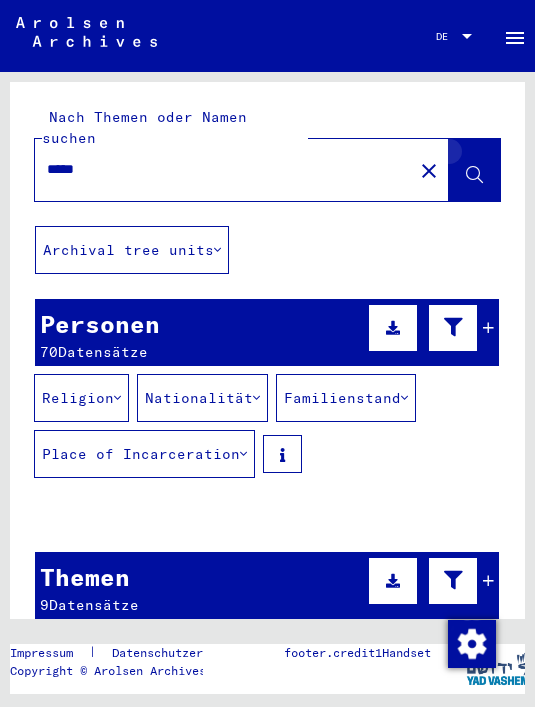 click 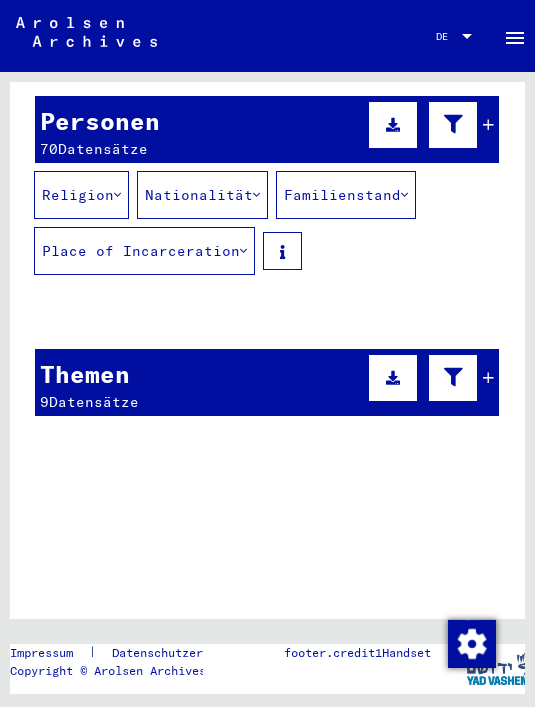 scroll, scrollTop: 202, scrollLeft: 0, axis: vertical 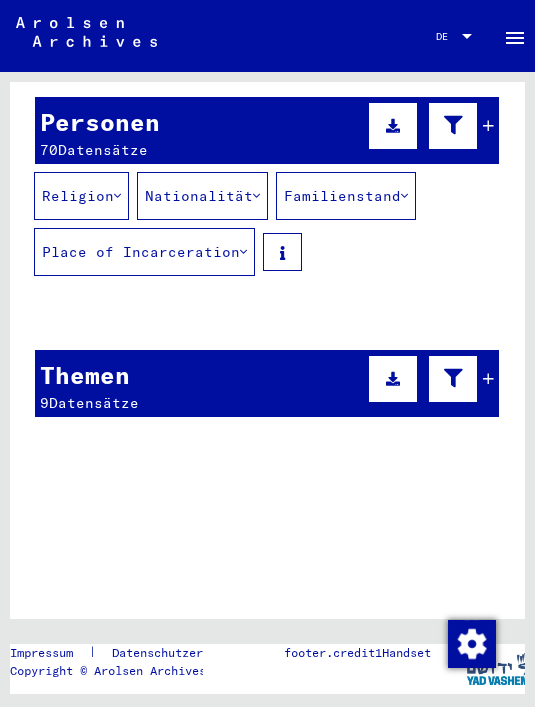 click at bounding box center [377, 415] 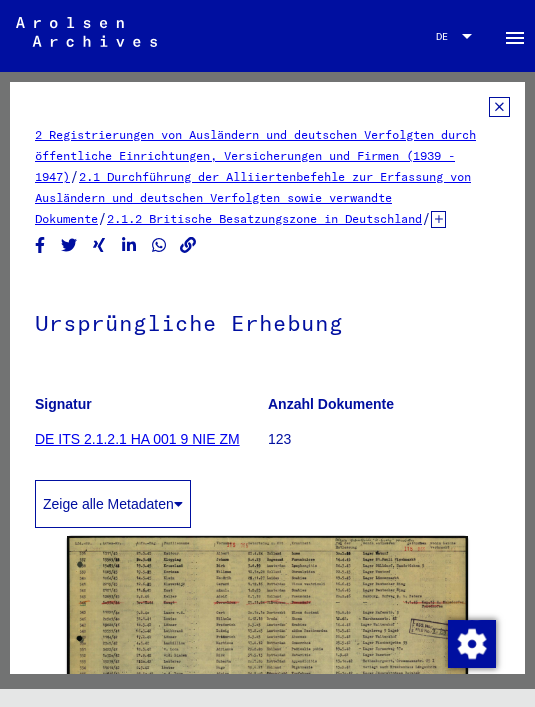 scroll, scrollTop: 0, scrollLeft: 0, axis: both 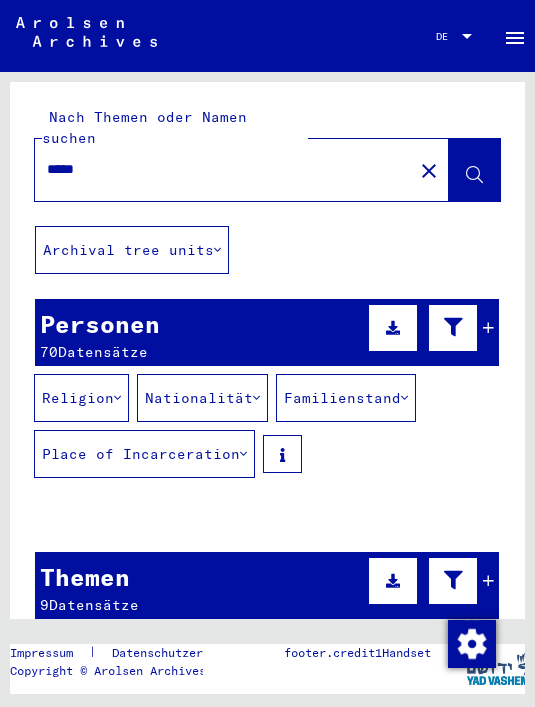 click 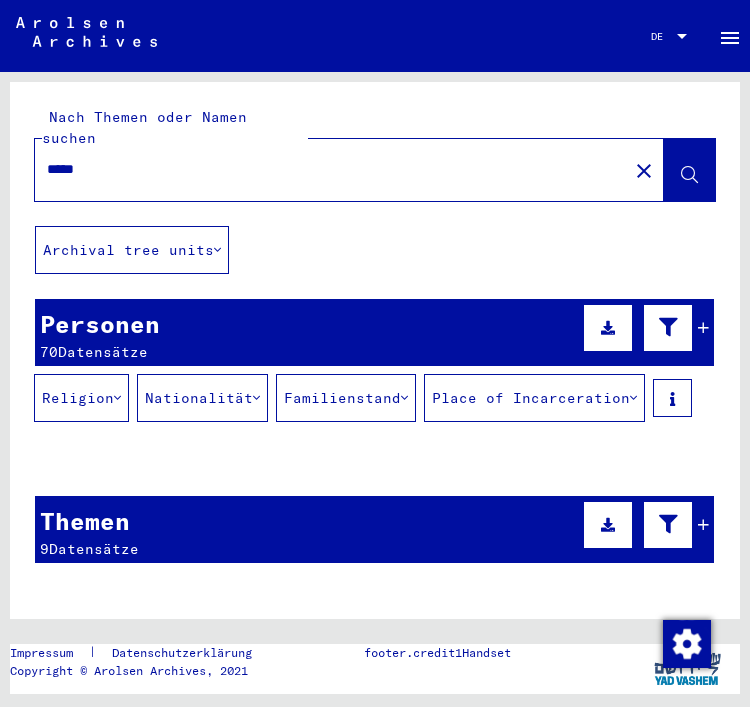 scroll, scrollTop: 0, scrollLeft: 0, axis: both 